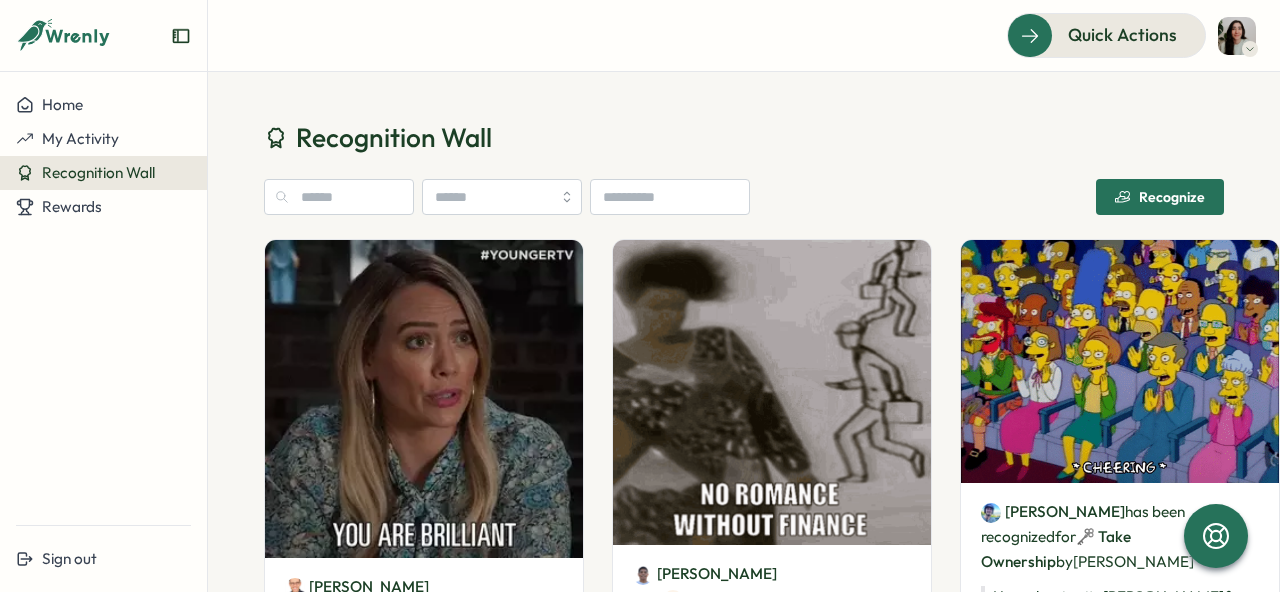 scroll, scrollTop: 0, scrollLeft: 0, axis: both 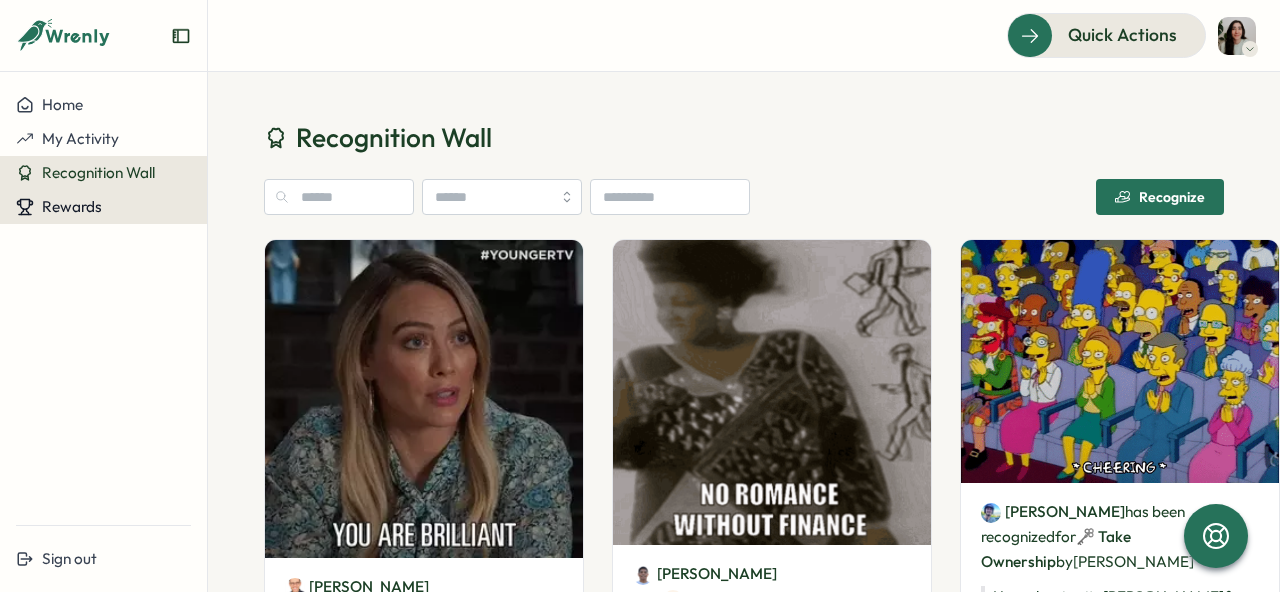 click on "Rewards" at bounding box center [72, 206] 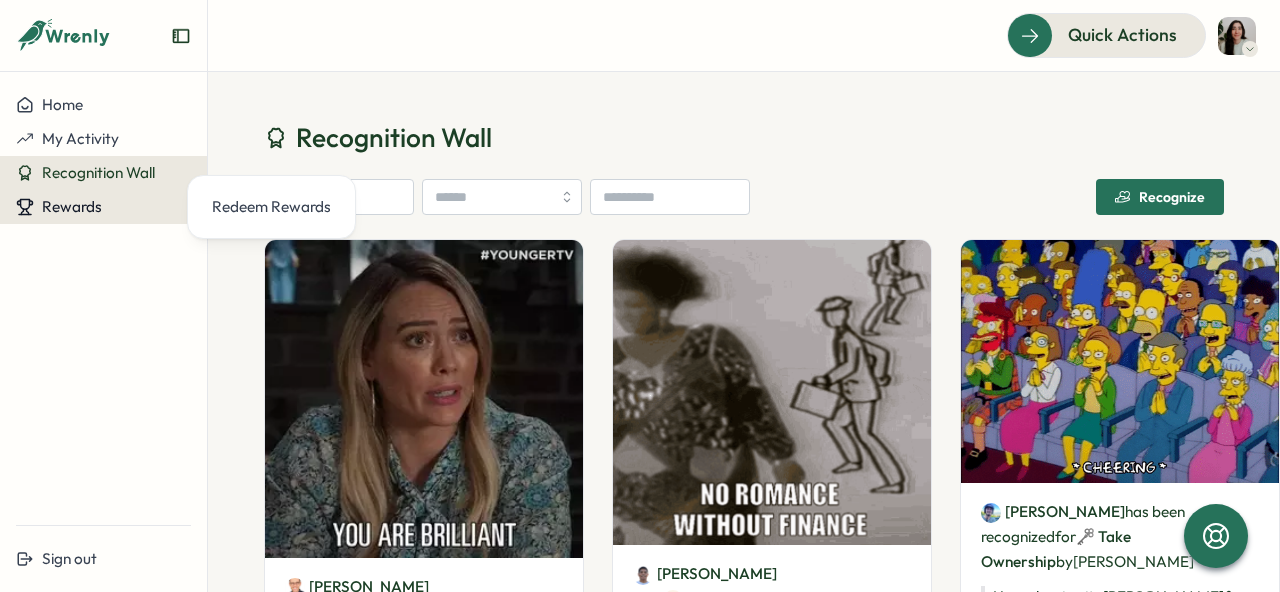 click on "Rewards" at bounding box center (72, 206) 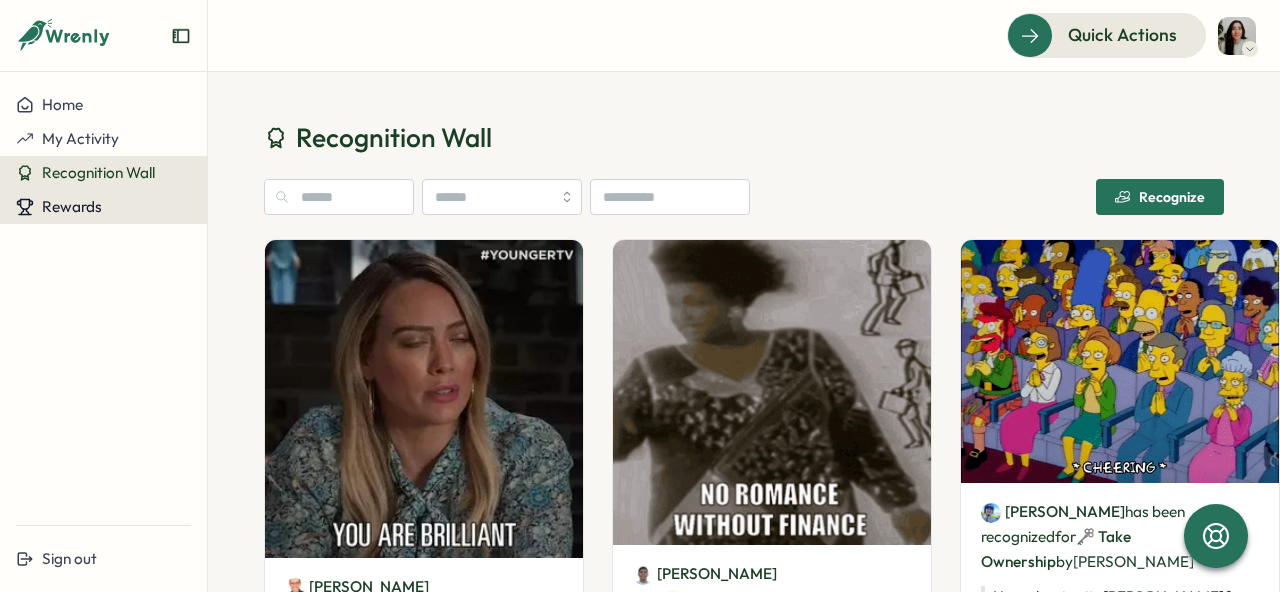click on "Rewards" at bounding box center [103, 207] 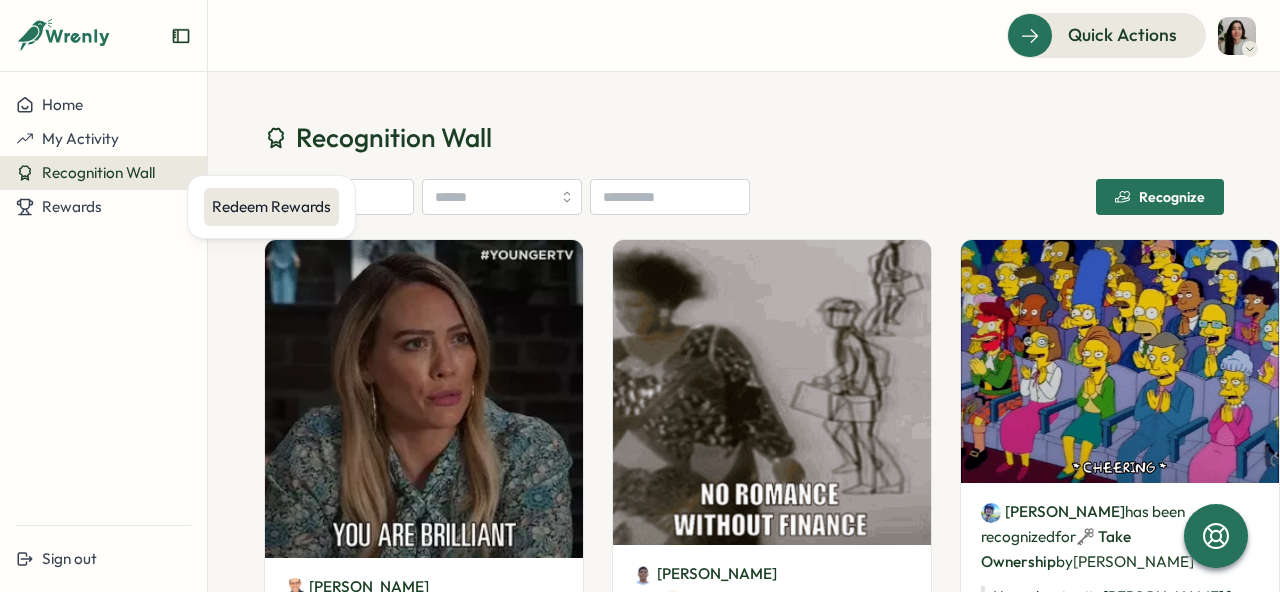 click on "Redeem Rewards" at bounding box center (271, 207) 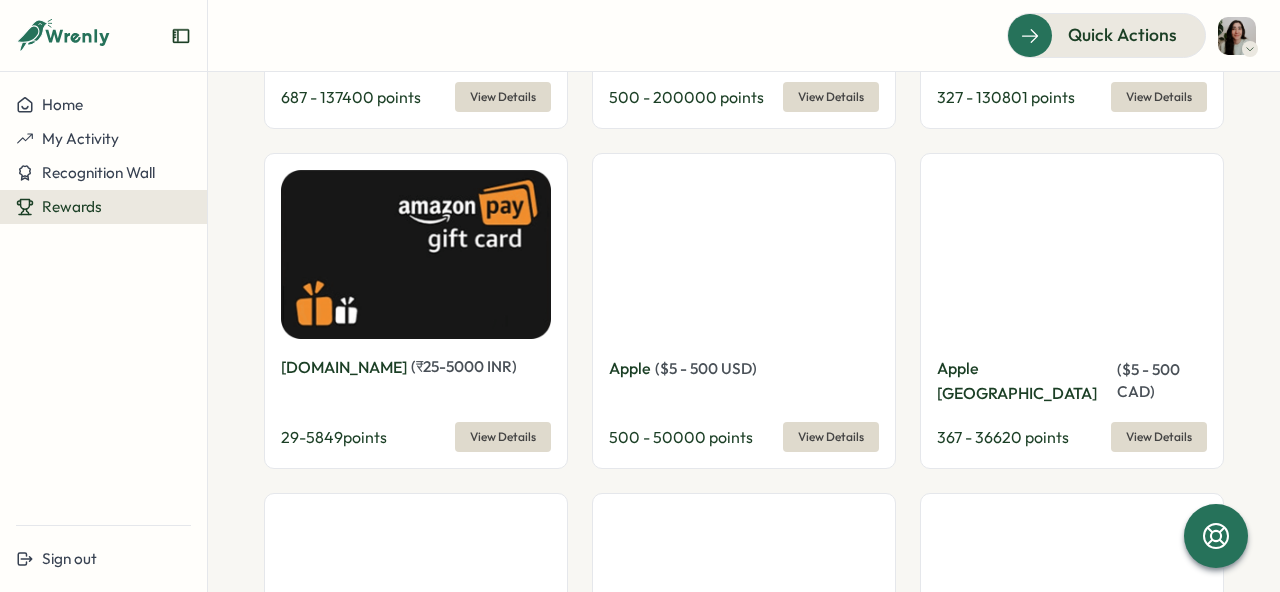 scroll, scrollTop: 0, scrollLeft: 0, axis: both 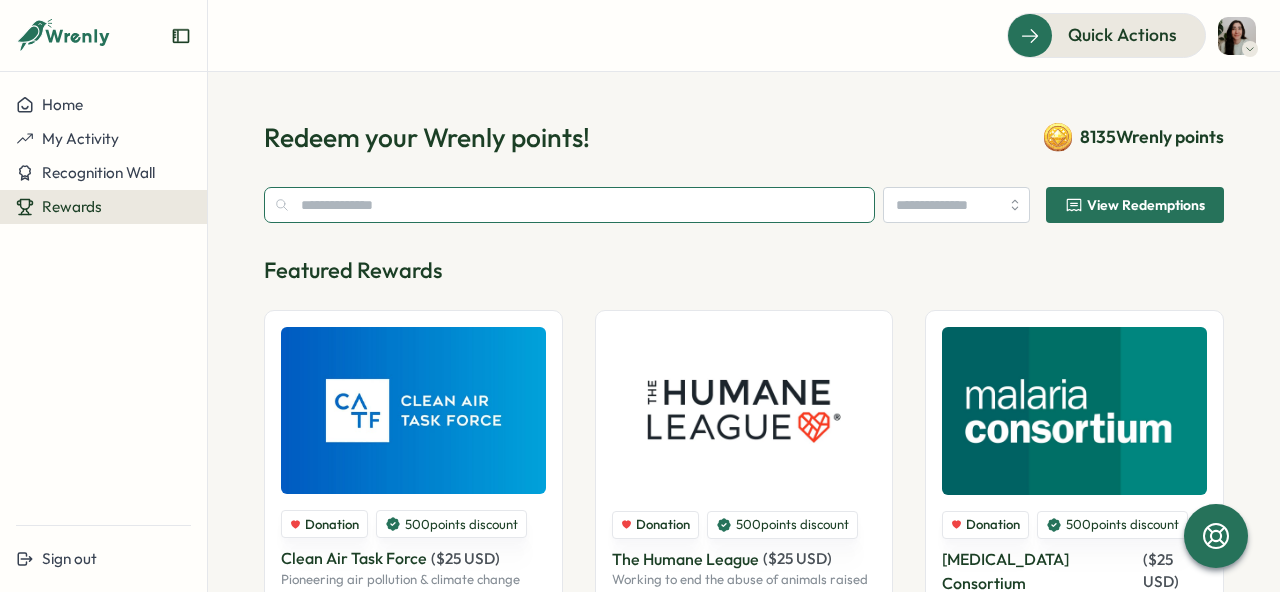 click at bounding box center [569, 205] 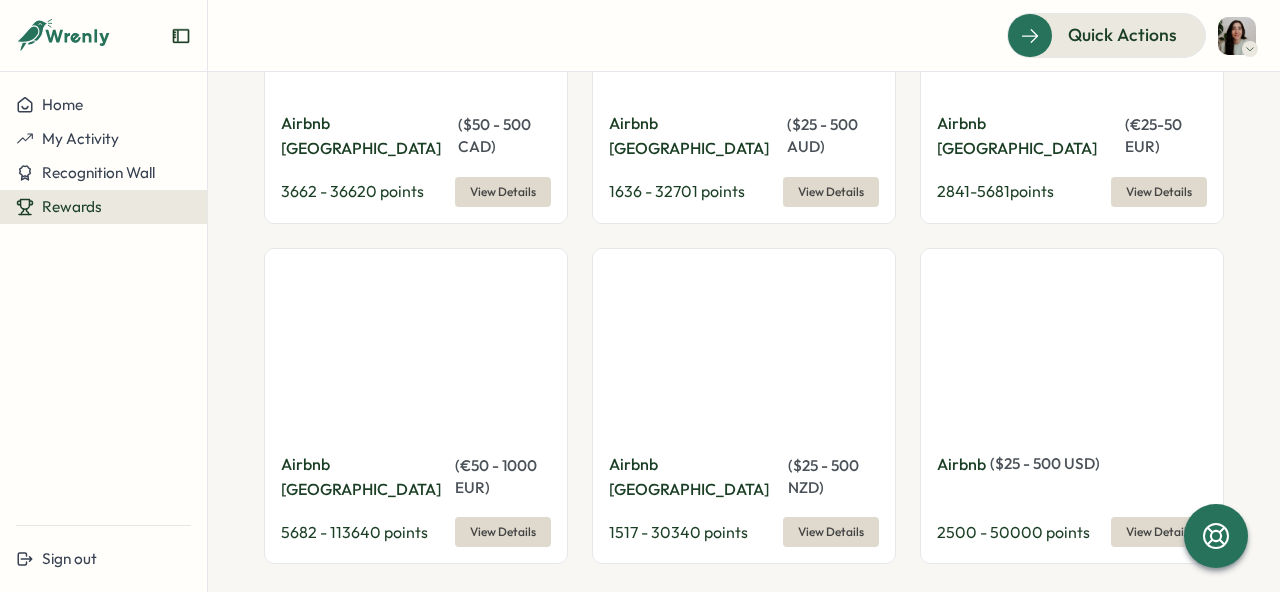scroll, scrollTop: 356, scrollLeft: 0, axis: vertical 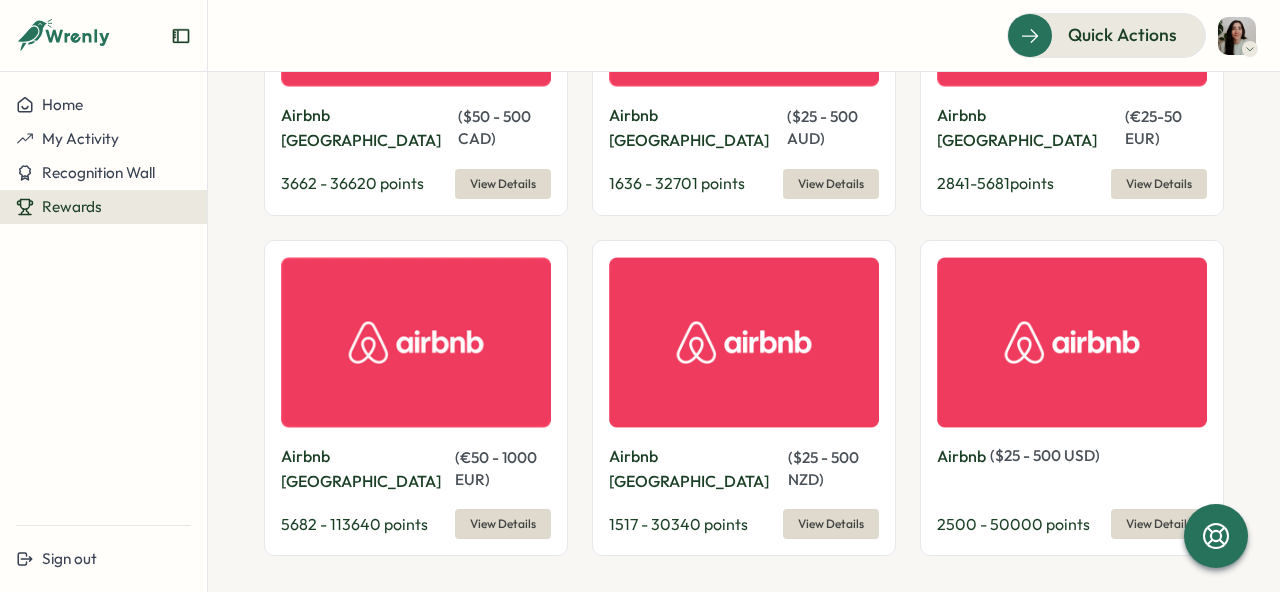 type on "******" 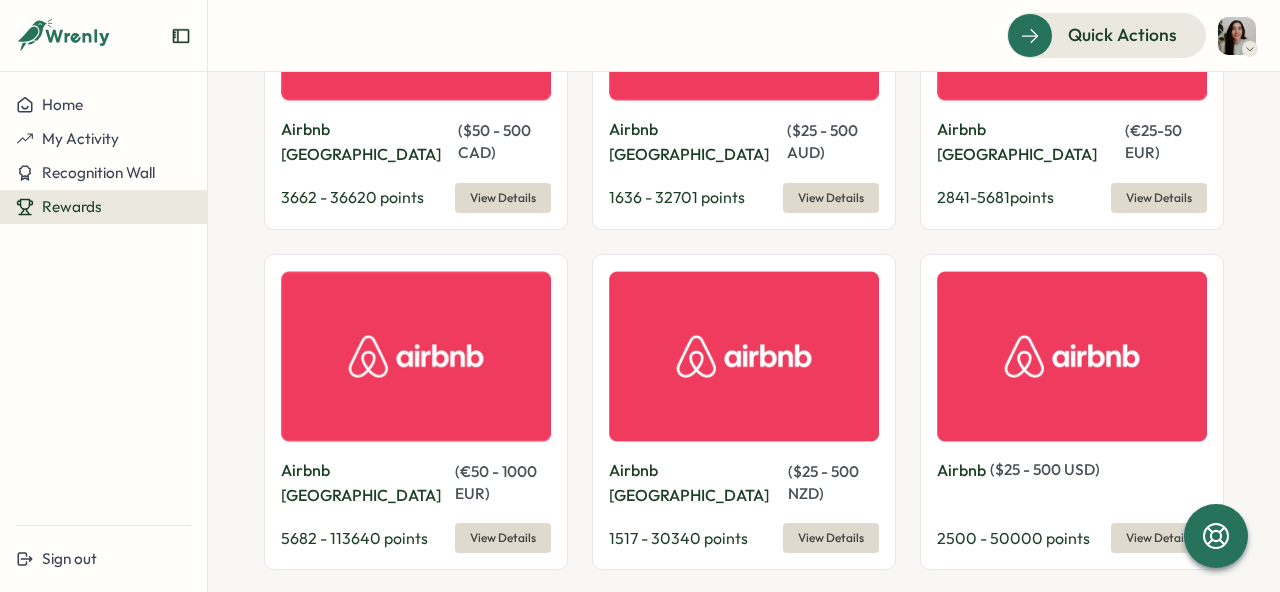 scroll, scrollTop: 343, scrollLeft: 0, axis: vertical 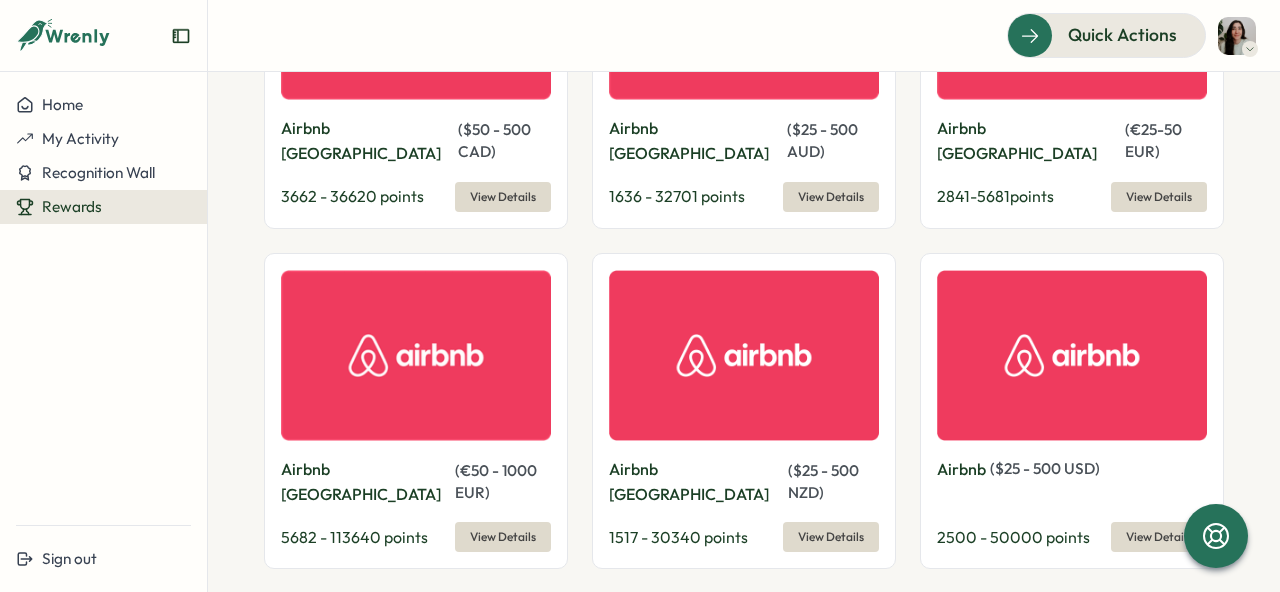 click on "View Details" at bounding box center (1159, 537) 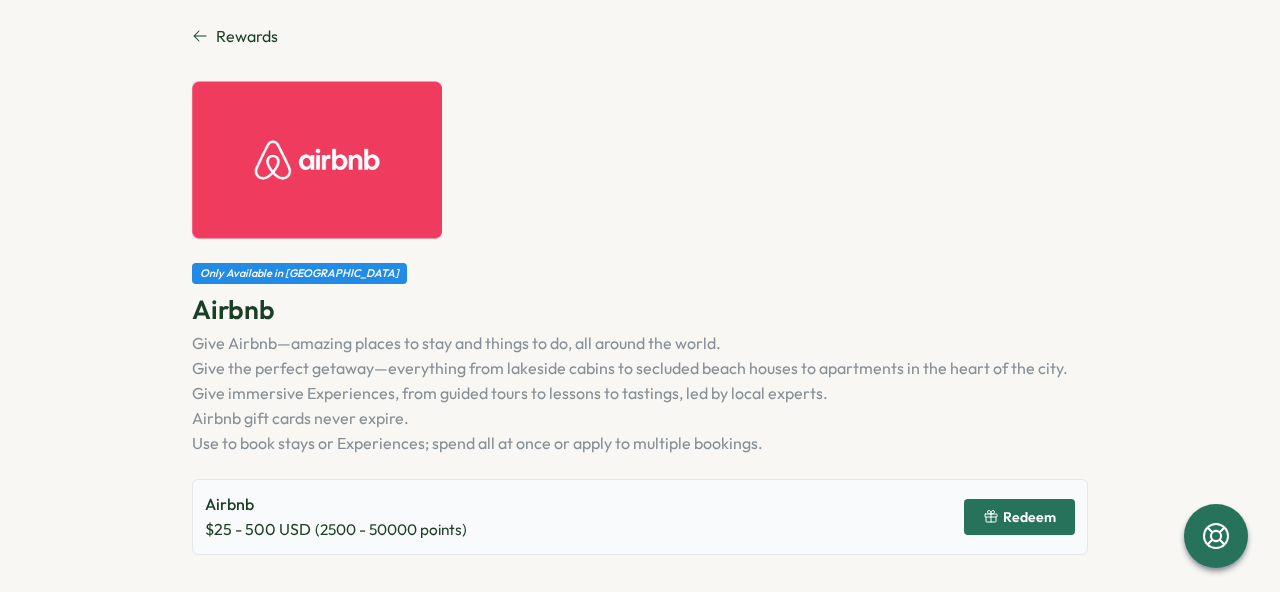 scroll, scrollTop: 0, scrollLeft: 0, axis: both 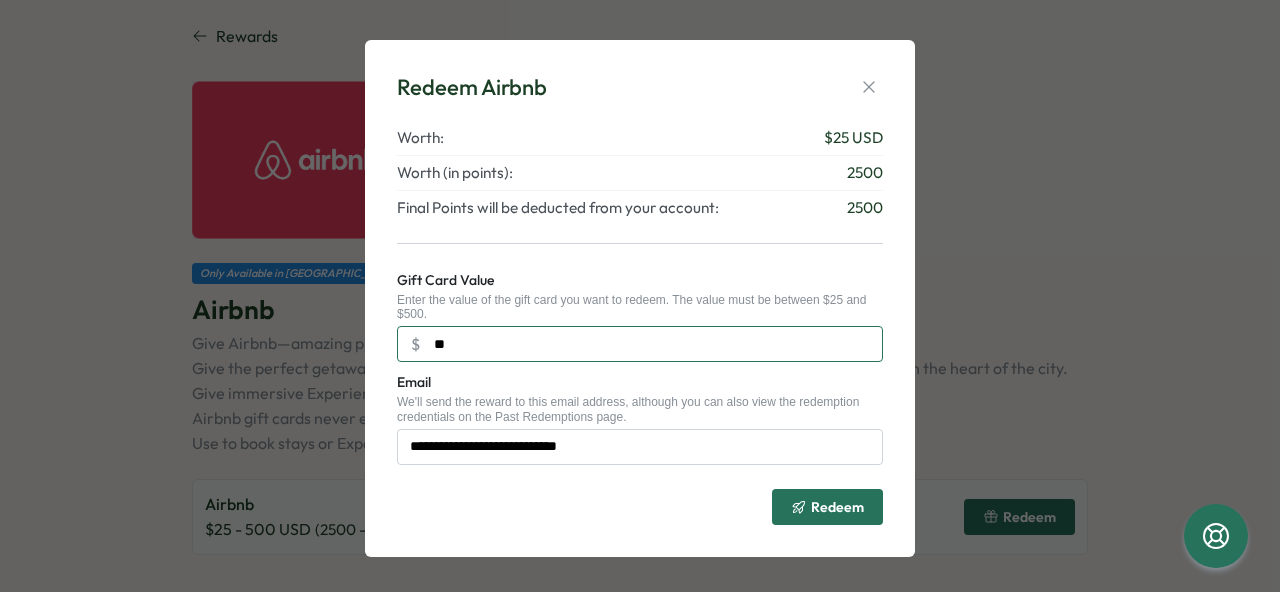 drag, startPoint x: 468, startPoint y: 344, endPoint x: 391, endPoint y: 345, distance: 77.00649 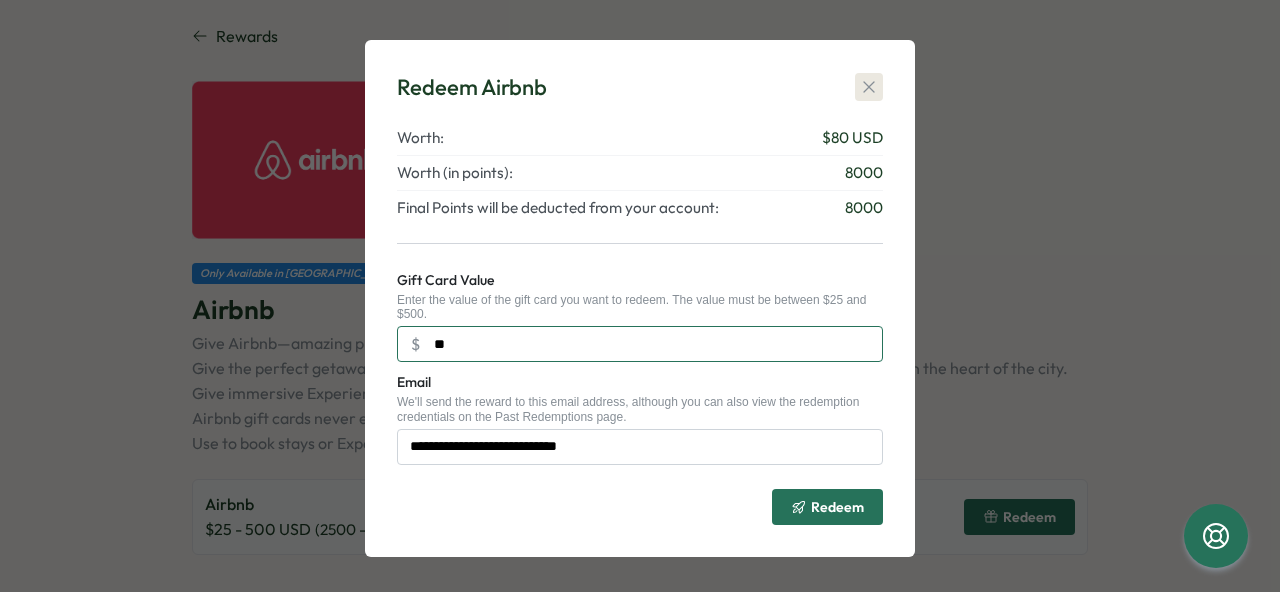 type on "**" 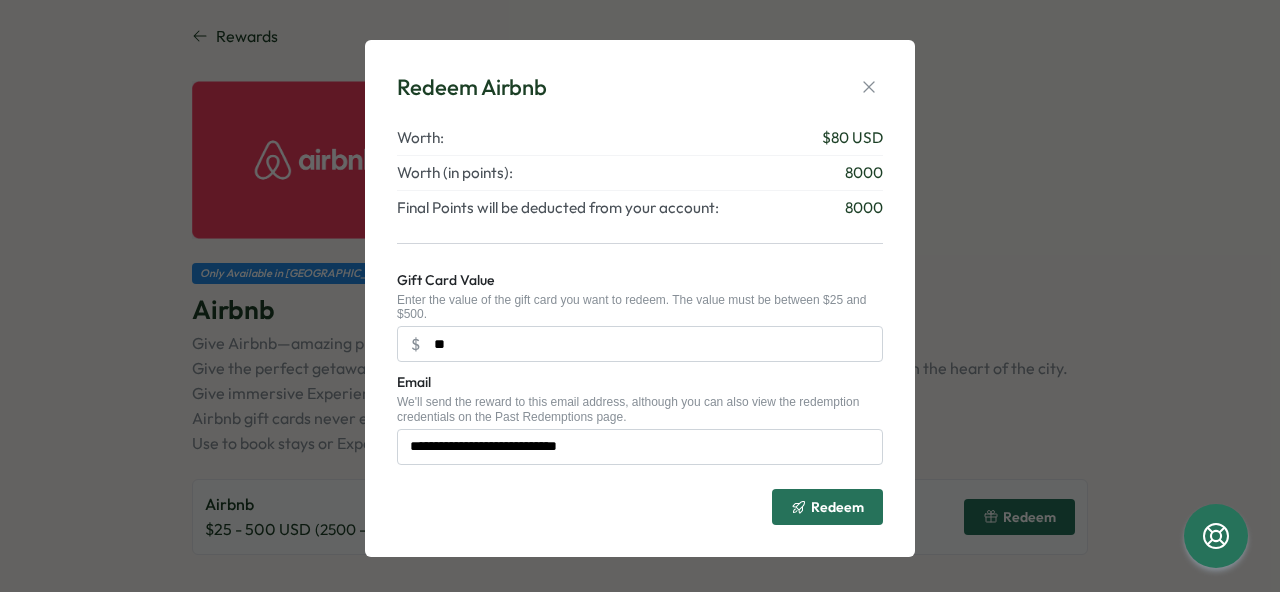 drag, startPoint x: 871, startPoint y: 83, endPoint x: 812, endPoint y: 145, distance: 85.58621 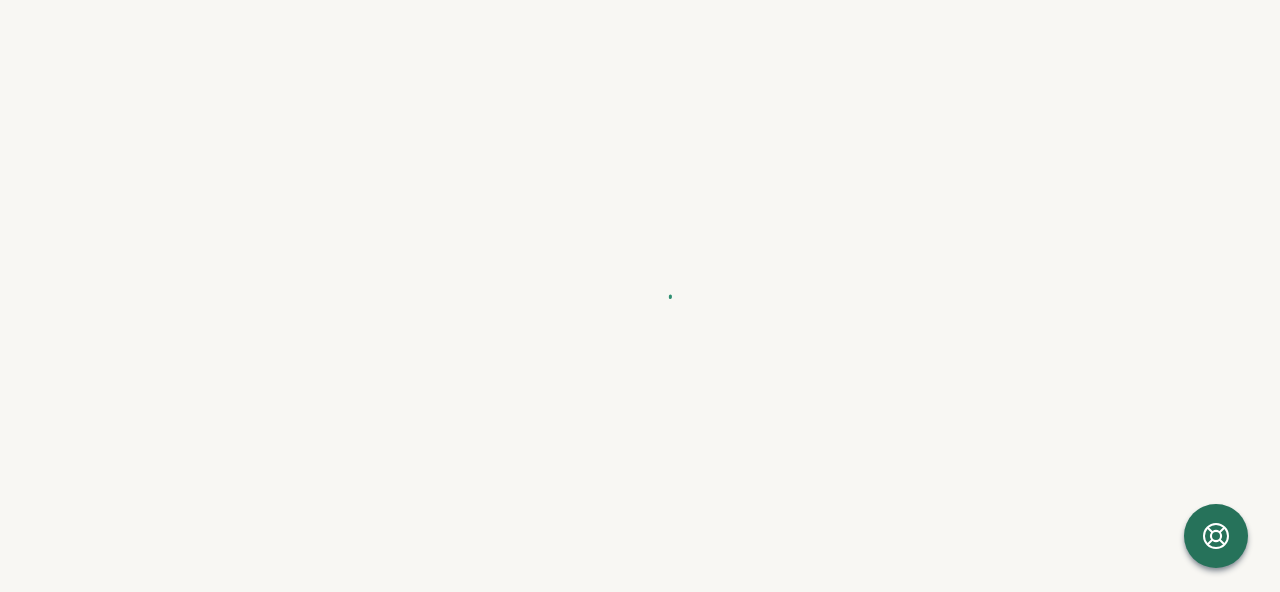scroll, scrollTop: 0, scrollLeft: 0, axis: both 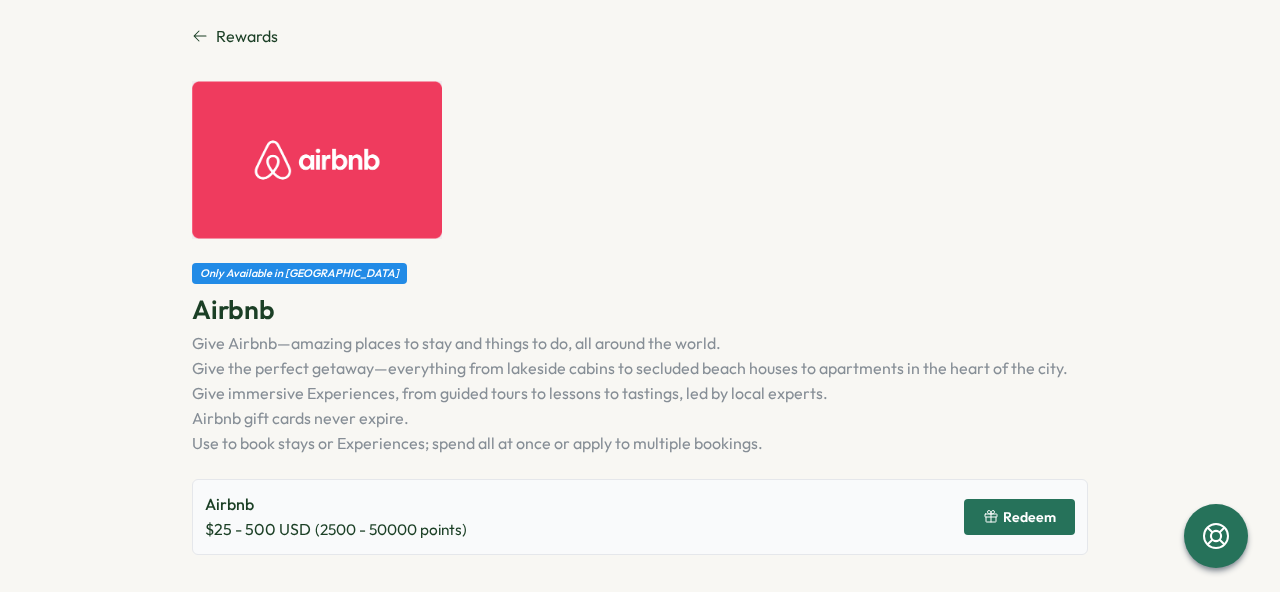 click 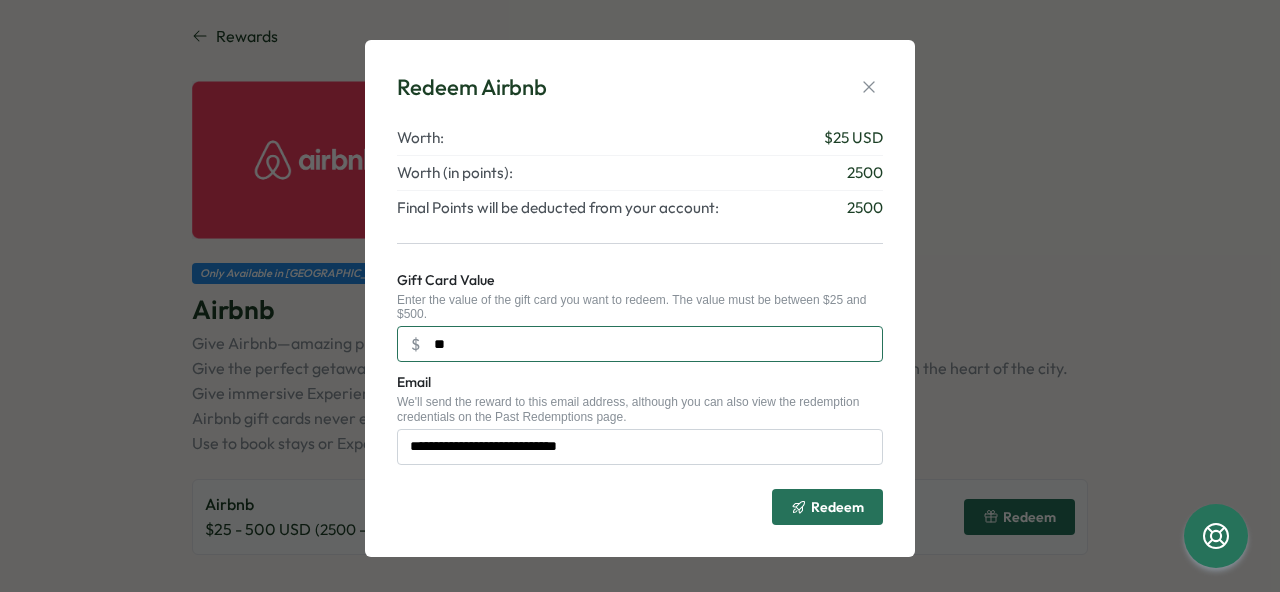 click on "**" at bounding box center (640, 344) 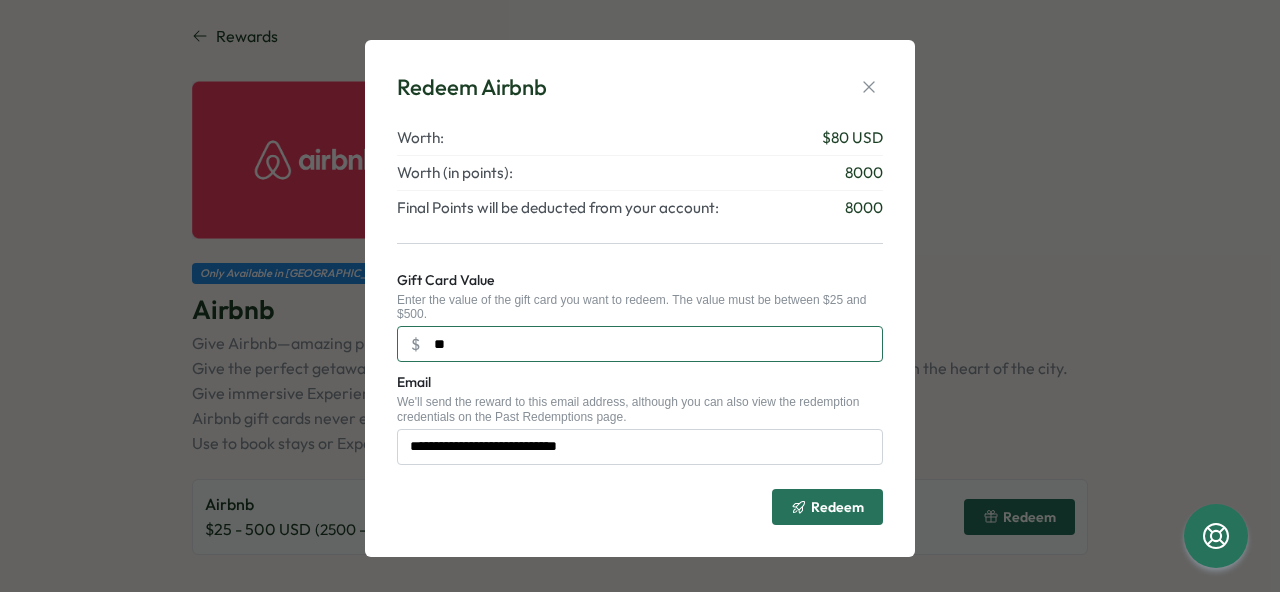 type on "**" 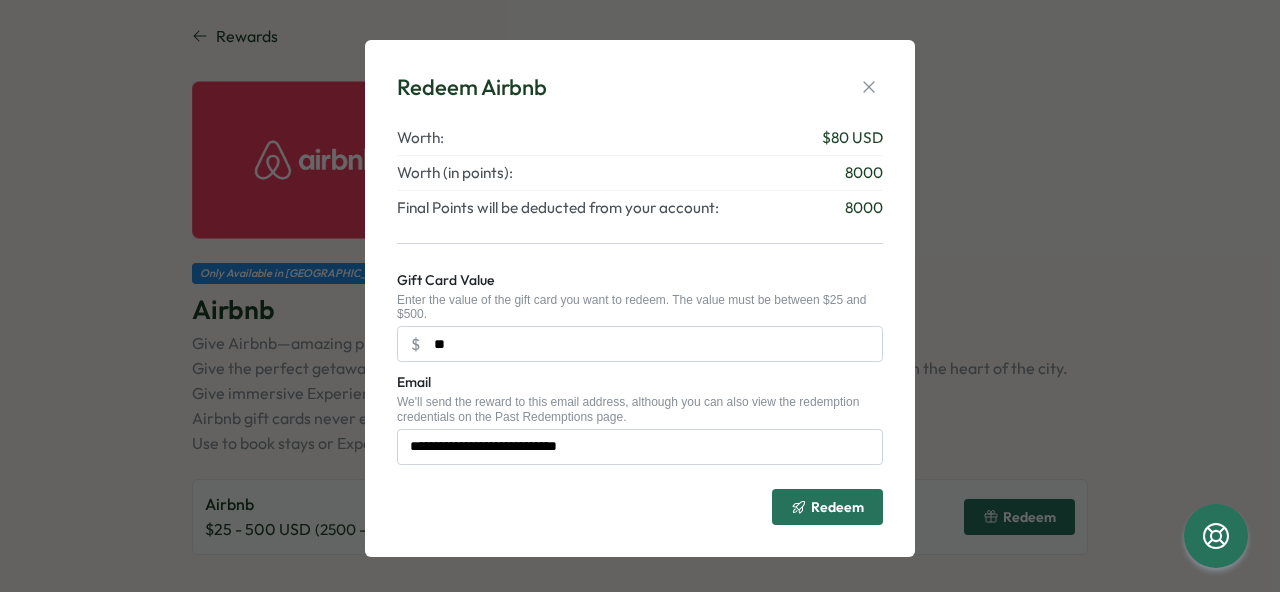 click on "Redeem" at bounding box center [837, 507] 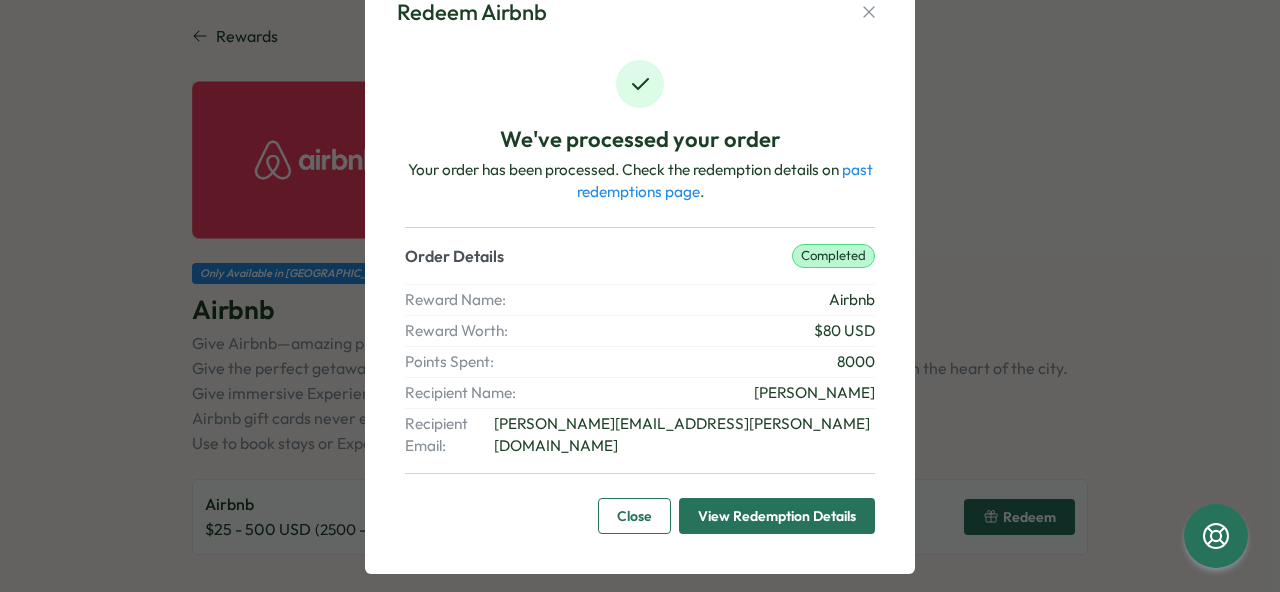 scroll, scrollTop: 0, scrollLeft: 0, axis: both 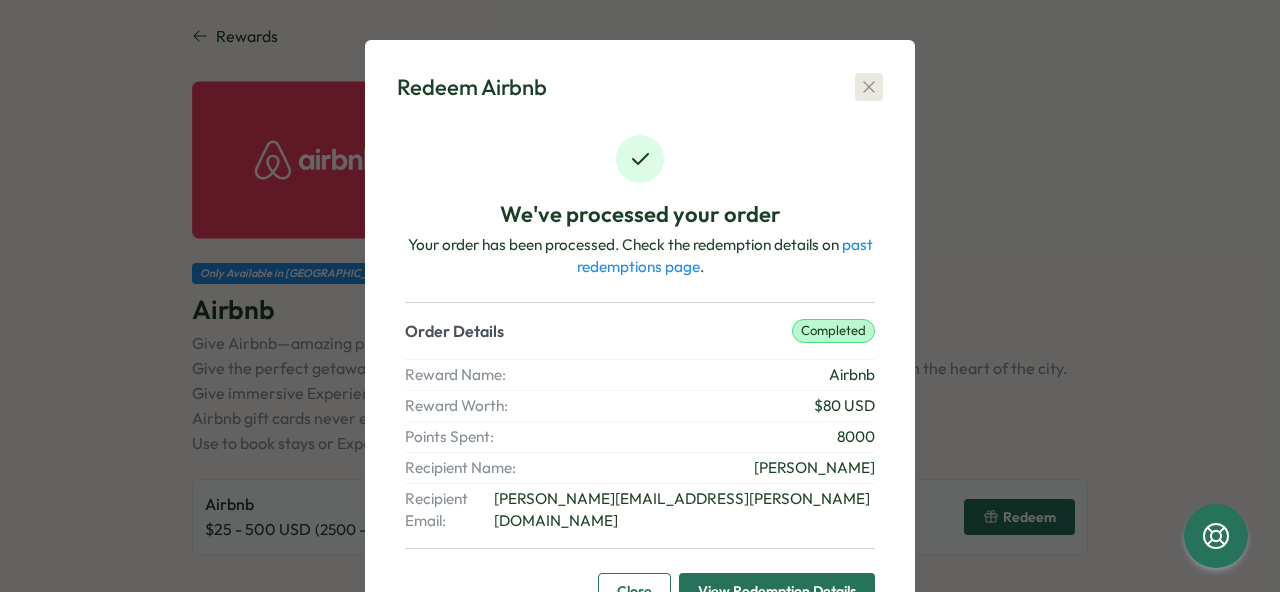 click 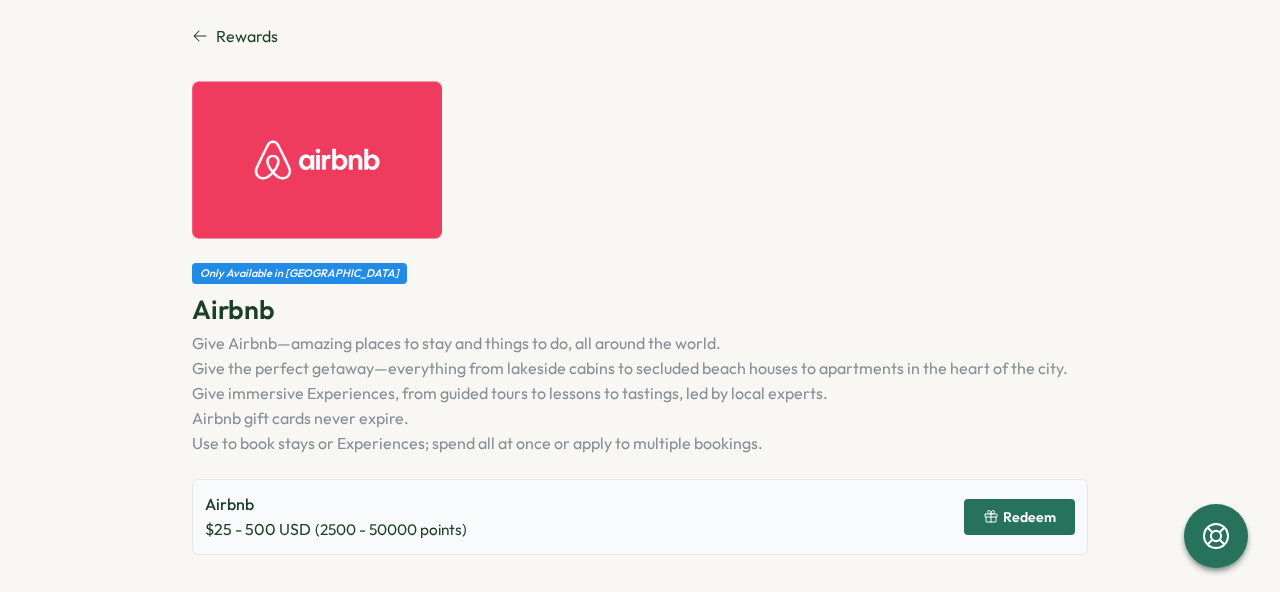 click 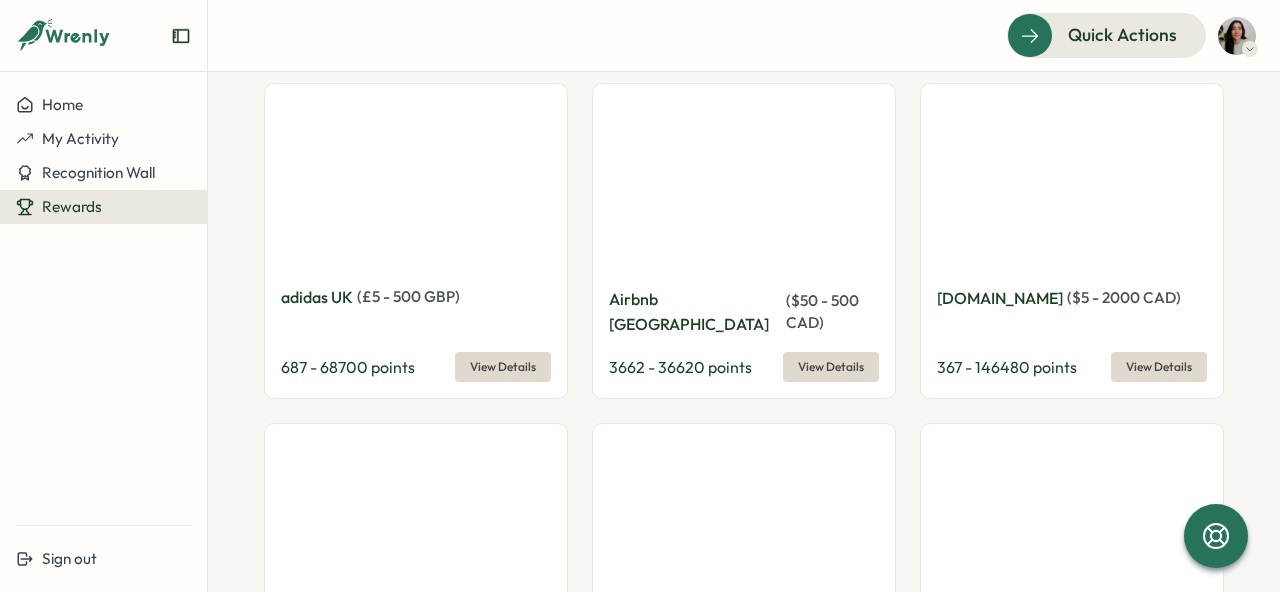 scroll, scrollTop: 1796, scrollLeft: 0, axis: vertical 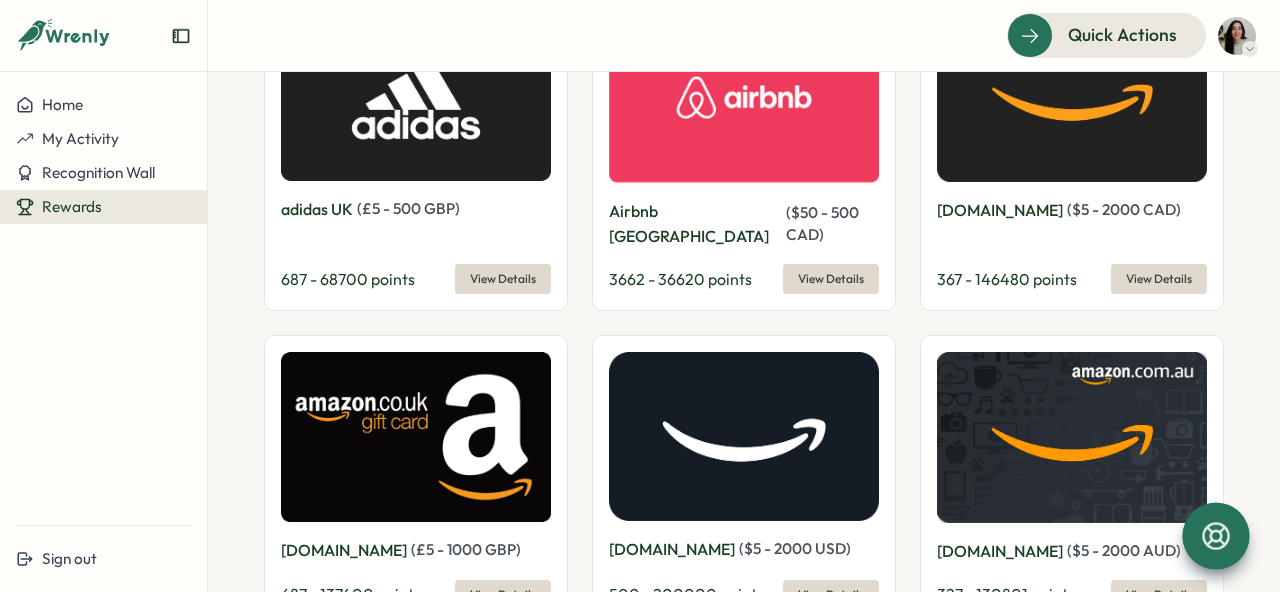 click 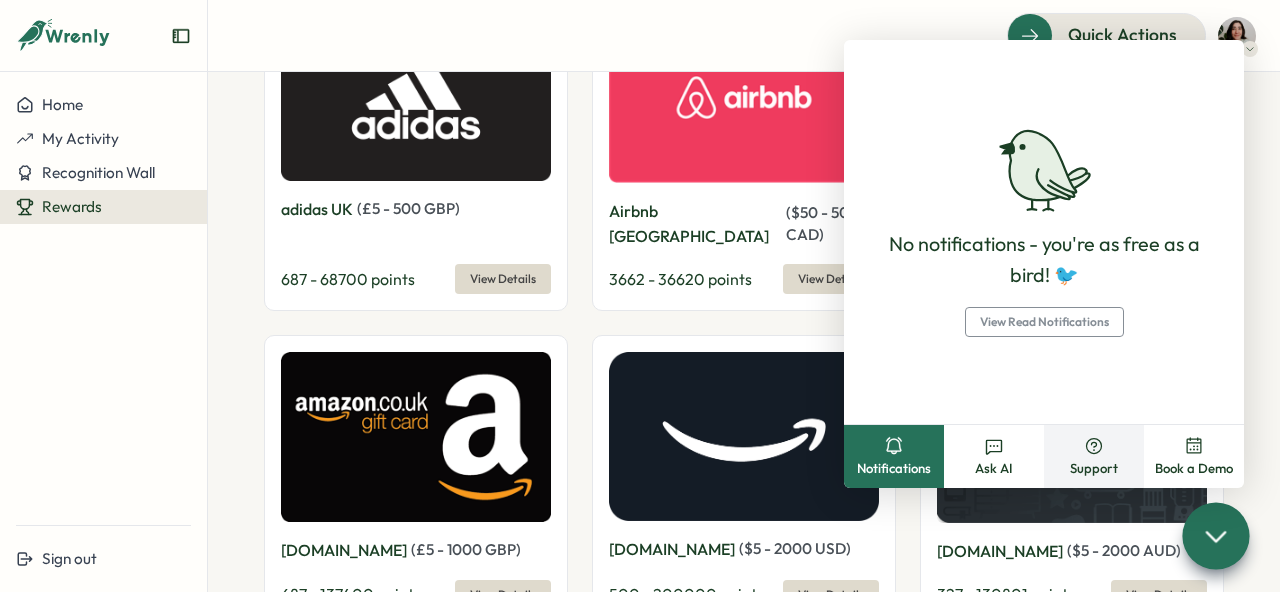 click on "Support" at bounding box center [1094, 456] 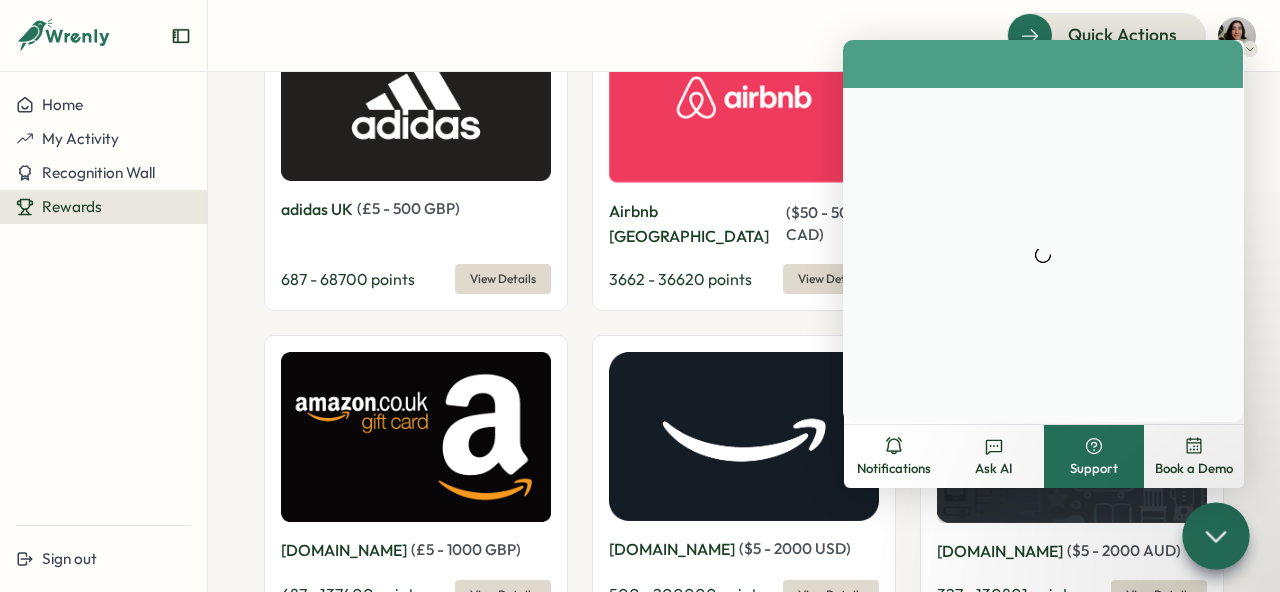 scroll, scrollTop: 0, scrollLeft: 0, axis: both 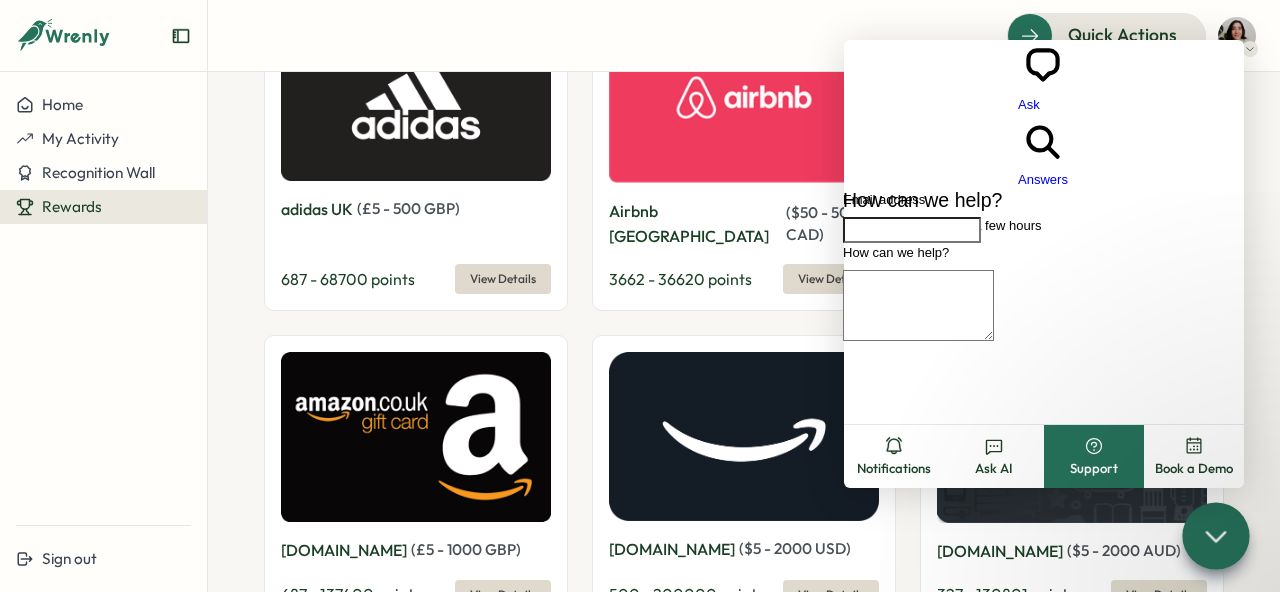 click on "Email address" at bounding box center [912, 230] 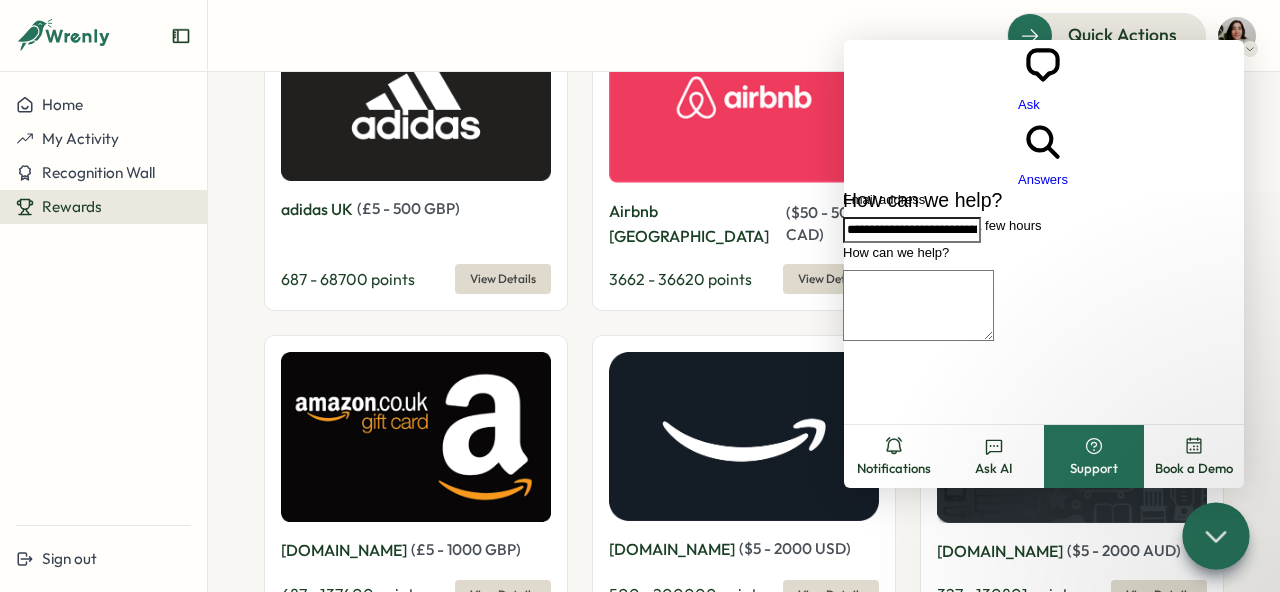 type on "**********" 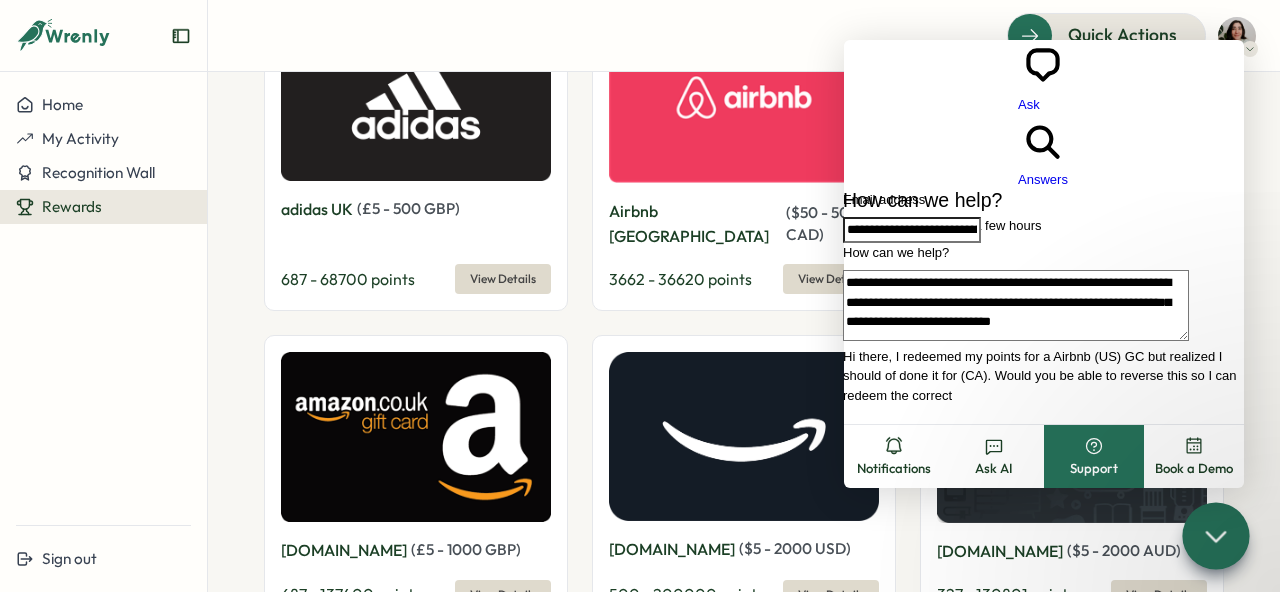 scroll, scrollTop: 18, scrollLeft: 0, axis: vertical 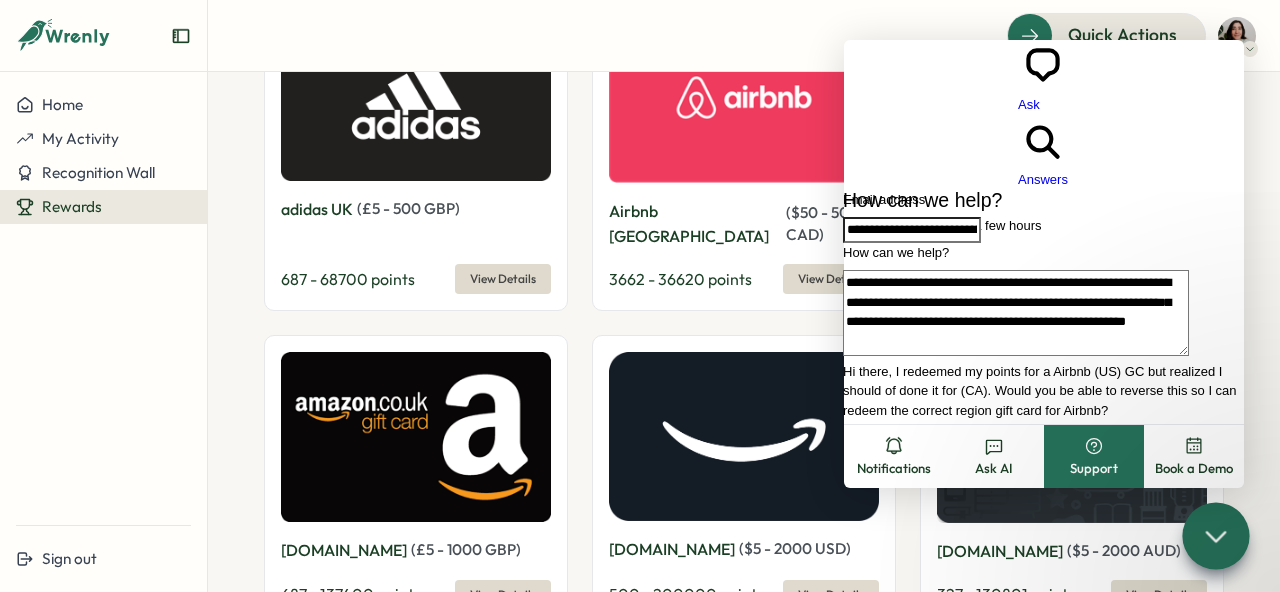 type on "**********" 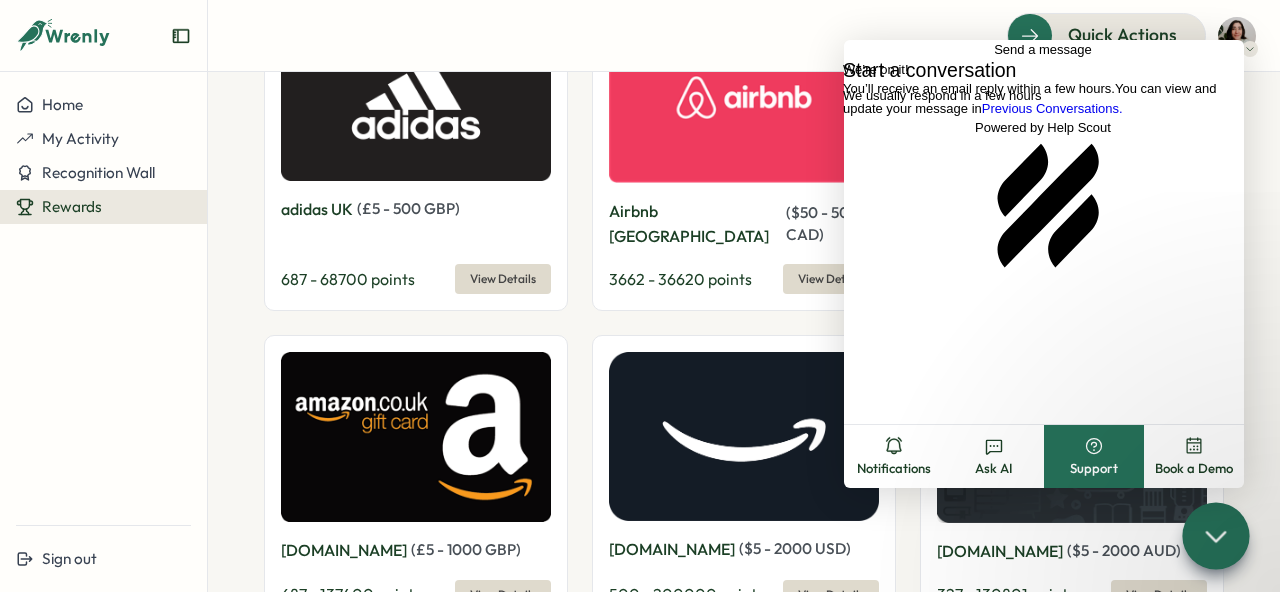 click on "Go back" at bounding box center (994, 49) 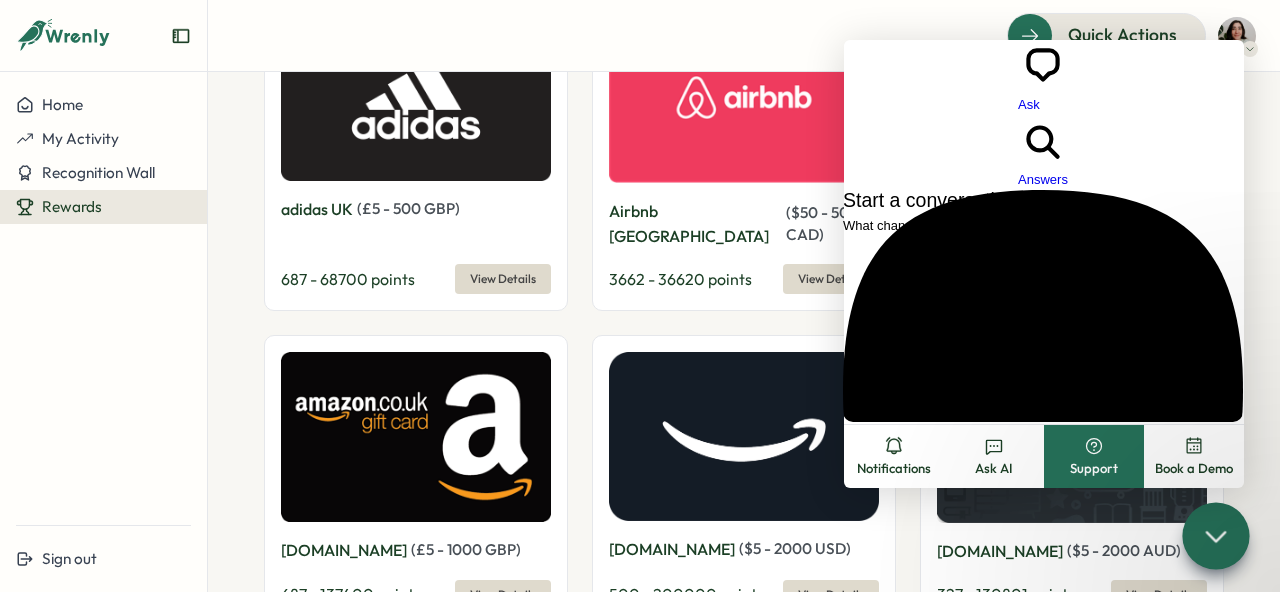click on "Answers" at bounding box center [1043, 179] 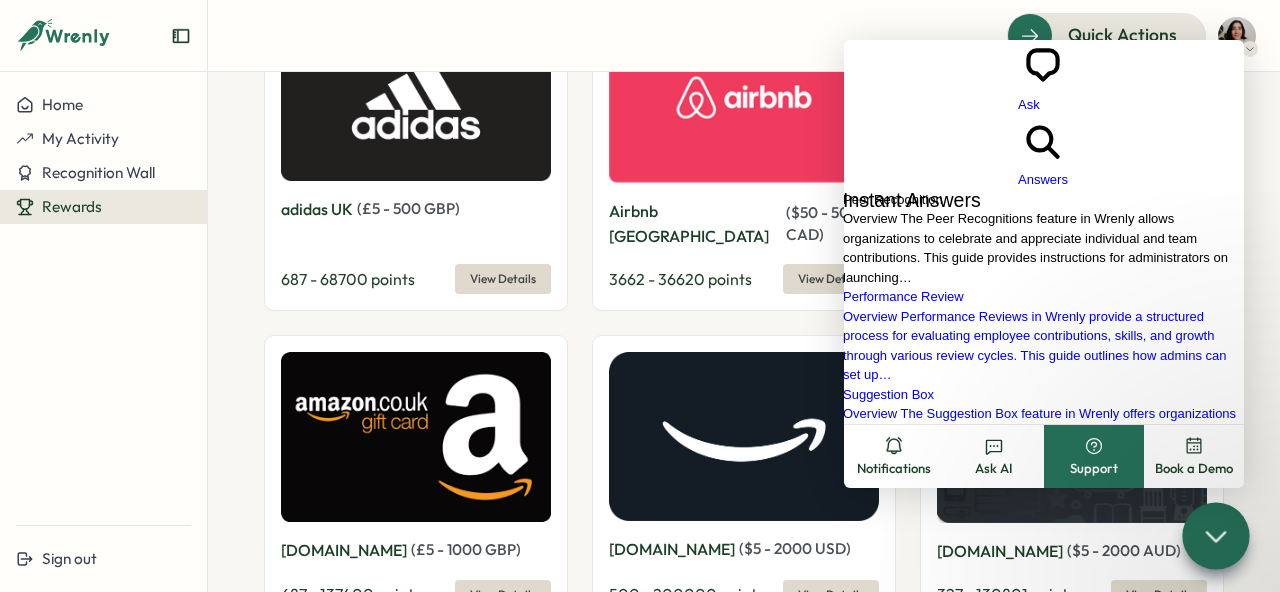 scroll, scrollTop: 632, scrollLeft: 0, axis: vertical 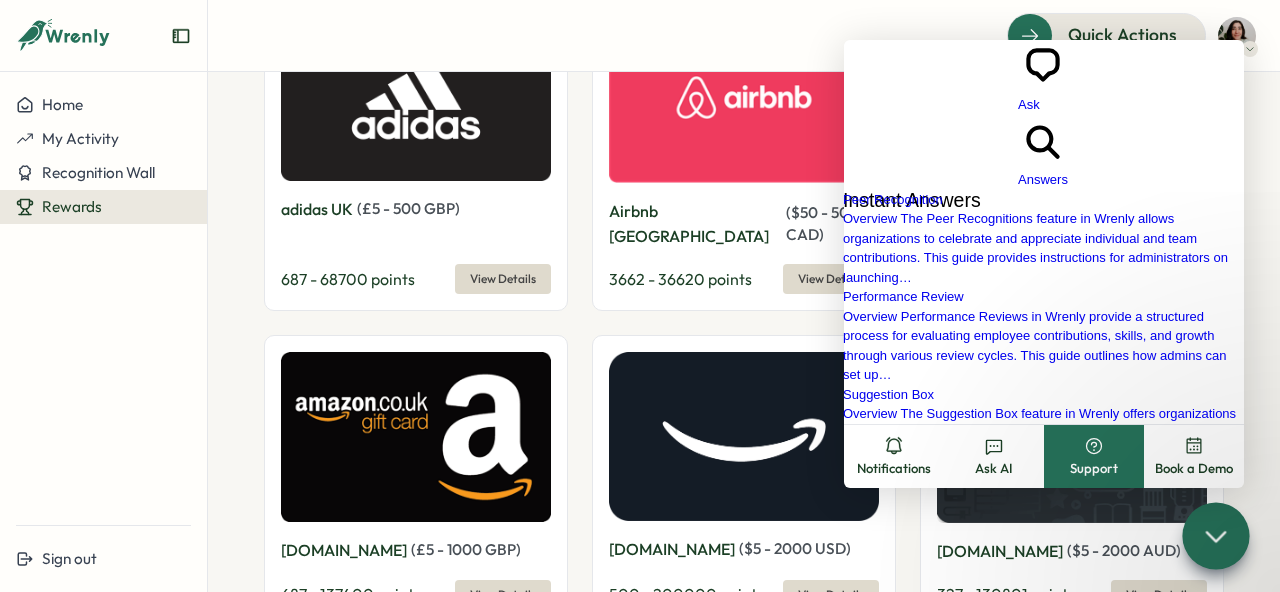 click on "chat-square Ask" at bounding box center [1043, 77] 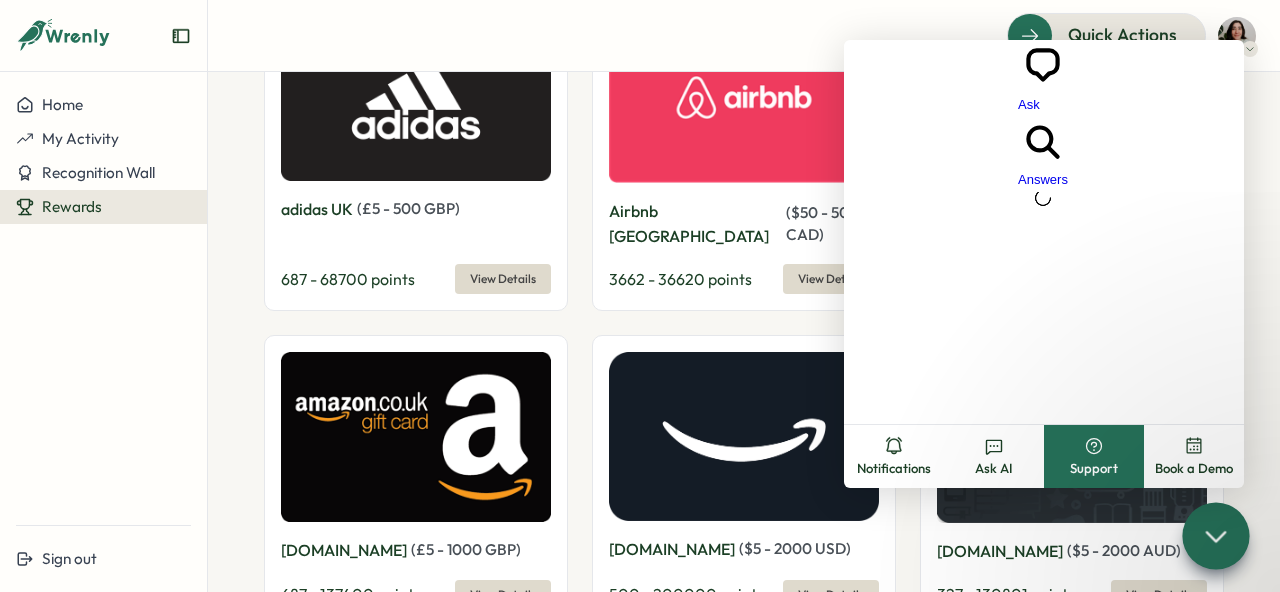 scroll, scrollTop: 0, scrollLeft: 0, axis: both 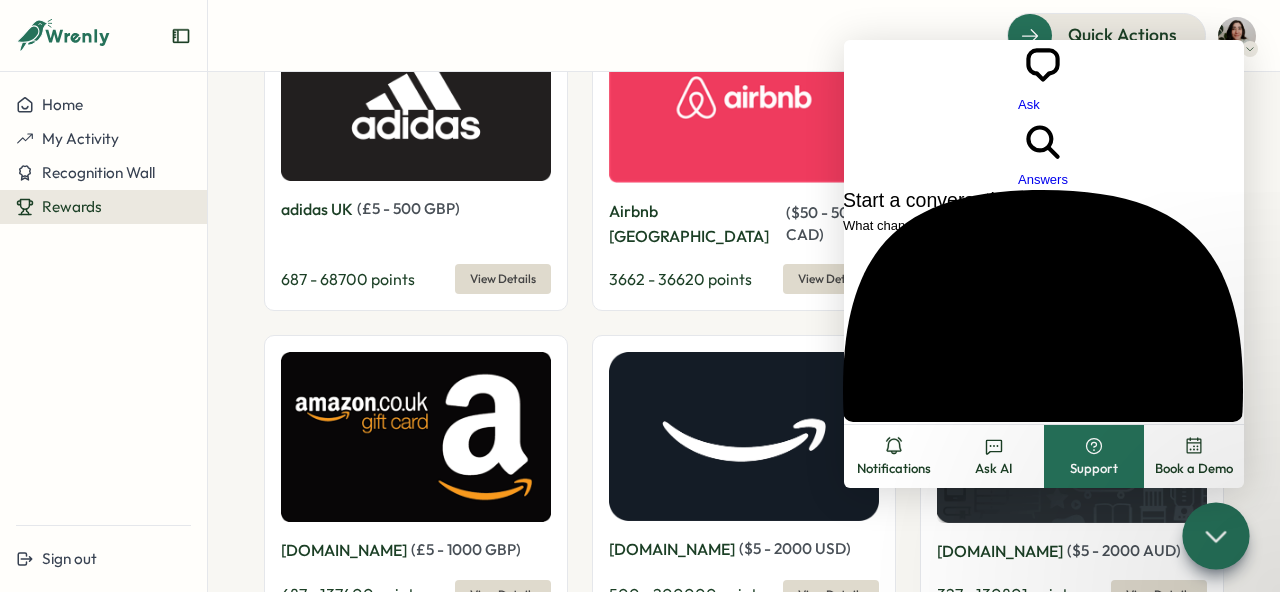 click on "Quick Actions" at bounding box center [744, 35] 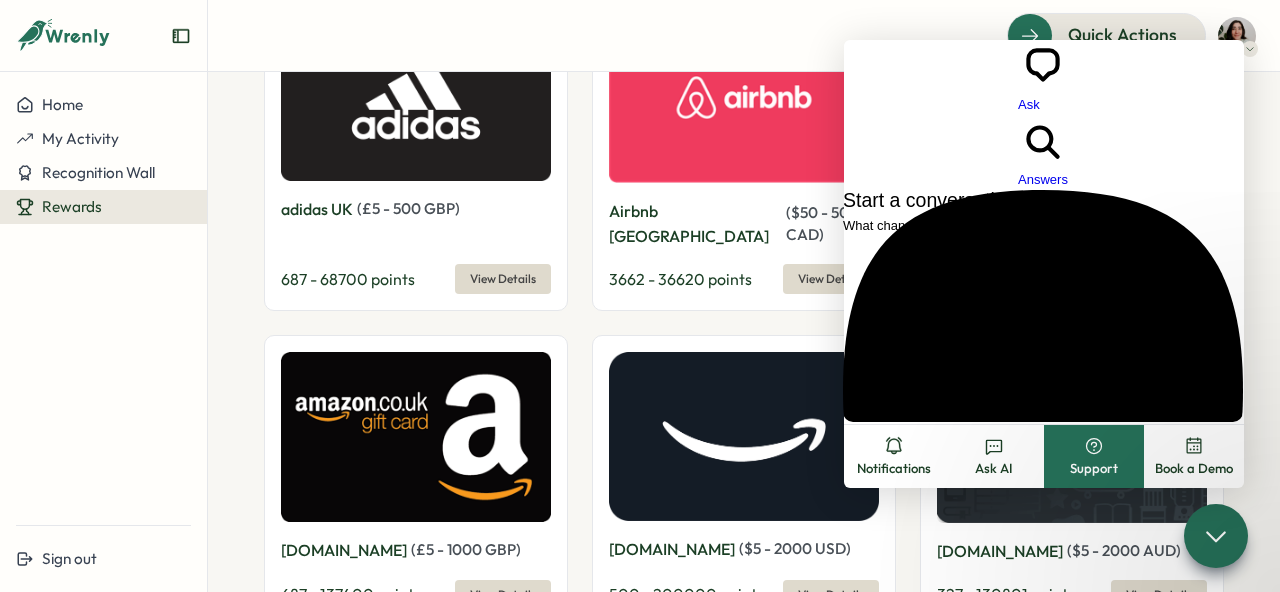 drag, startPoint x: 1207, startPoint y: 546, endPoint x: 1180, endPoint y: 464, distance: 86.33076 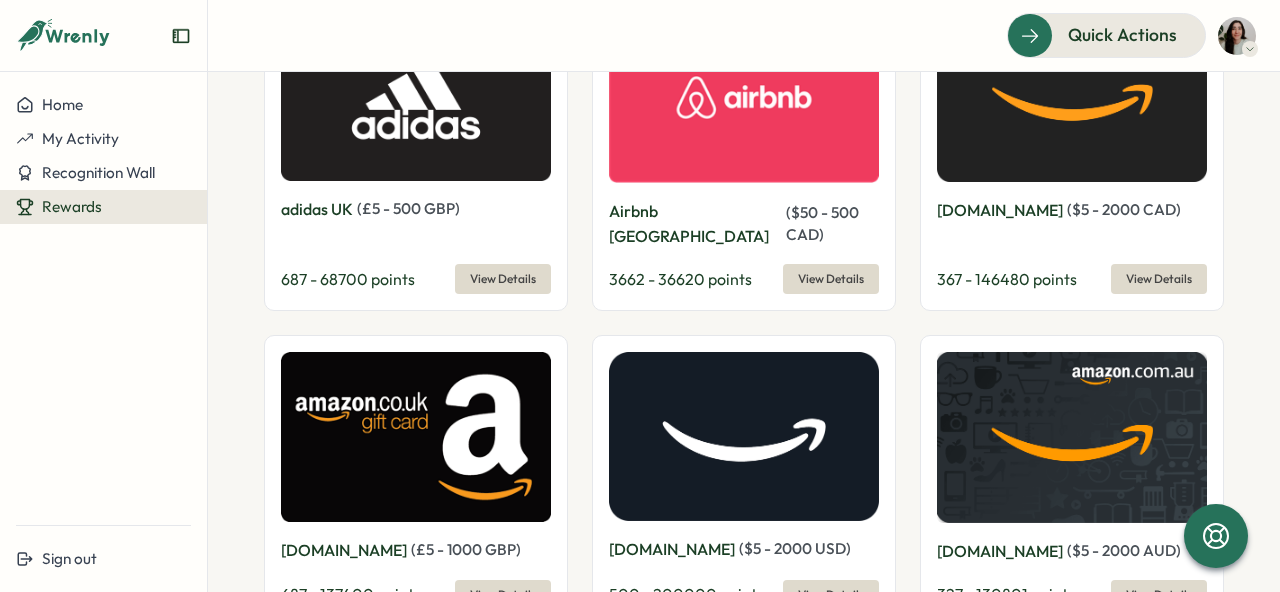 click at bounding box center [1237, 36] 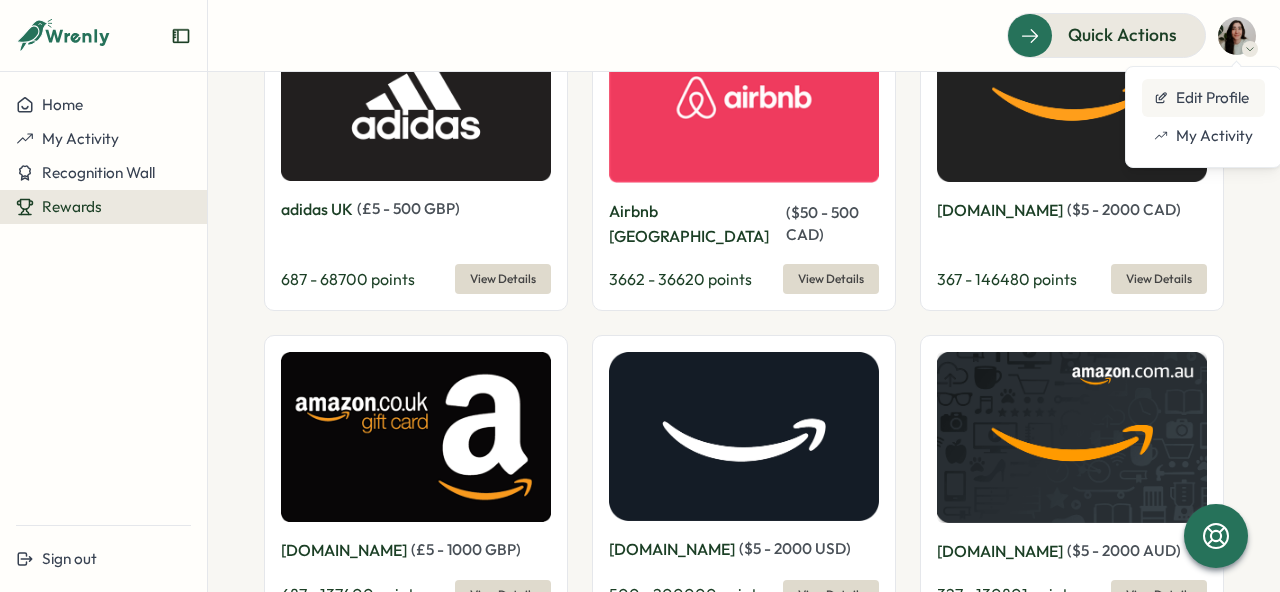 click on "Edit Profile" at bounding box center (1203, 98) 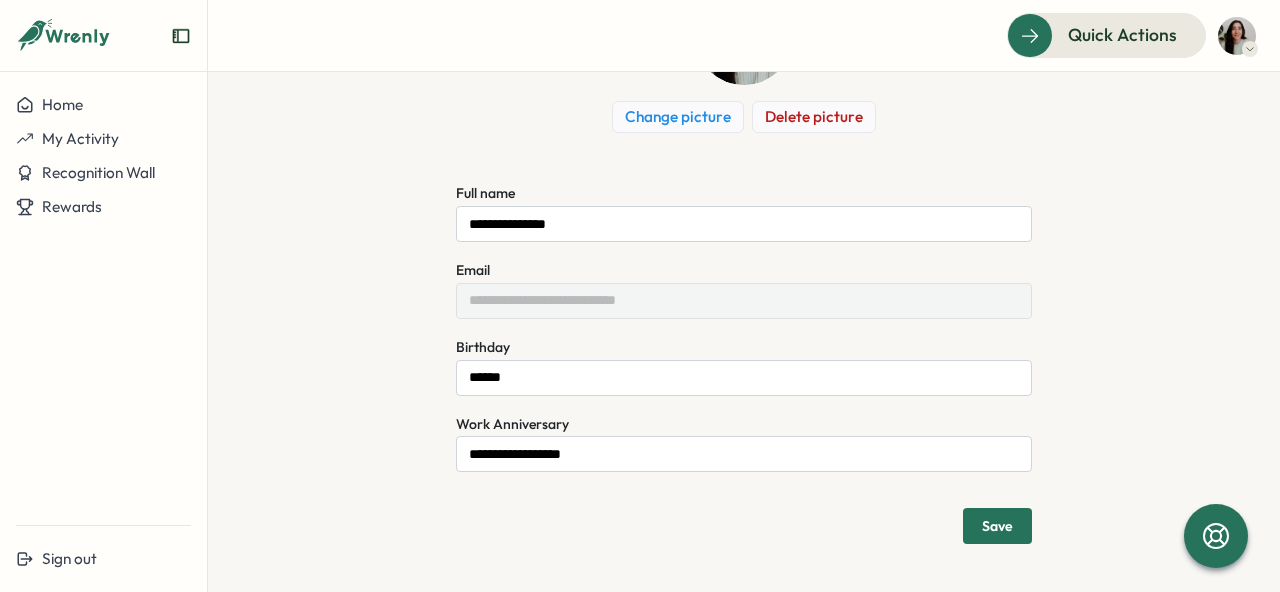 scroll, scrollTop: 0, scrollLeft: 0, axis: both 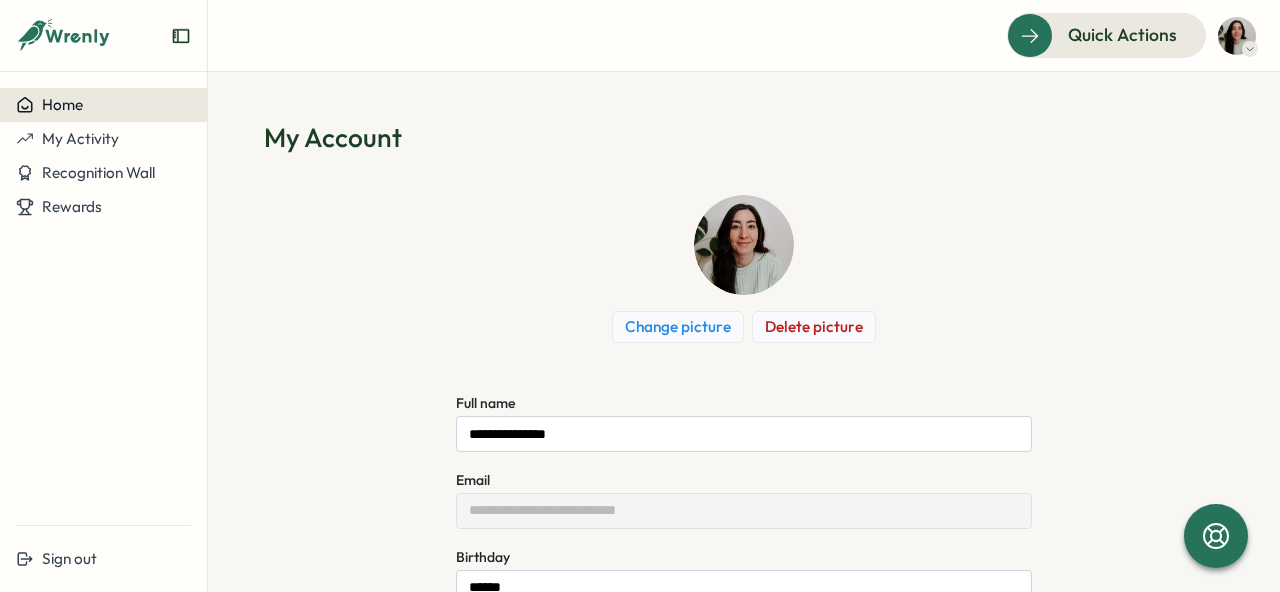 click on "Home" at bounding box center [103, 105] 